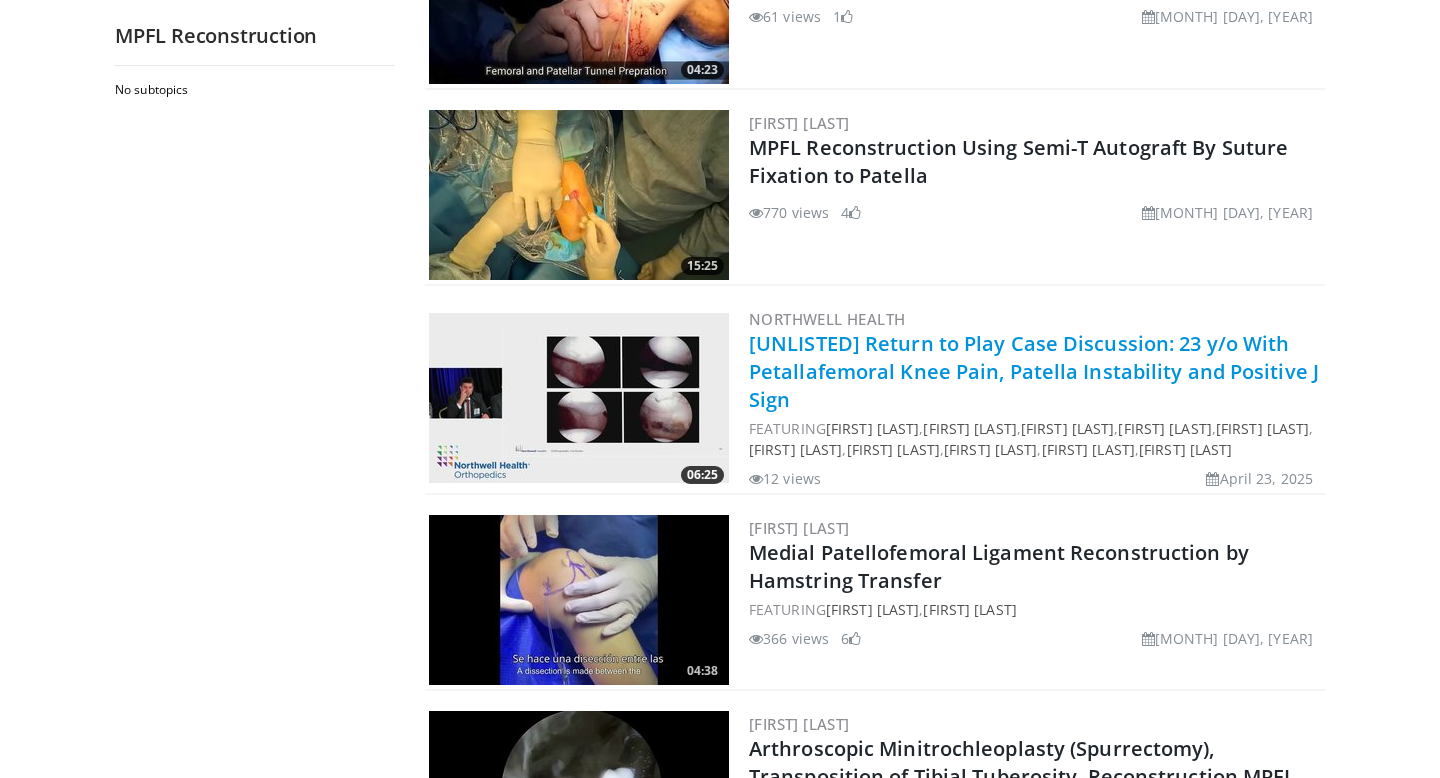 scroll, scrollTop: 515, scrollLeft: 0, axis: vertical 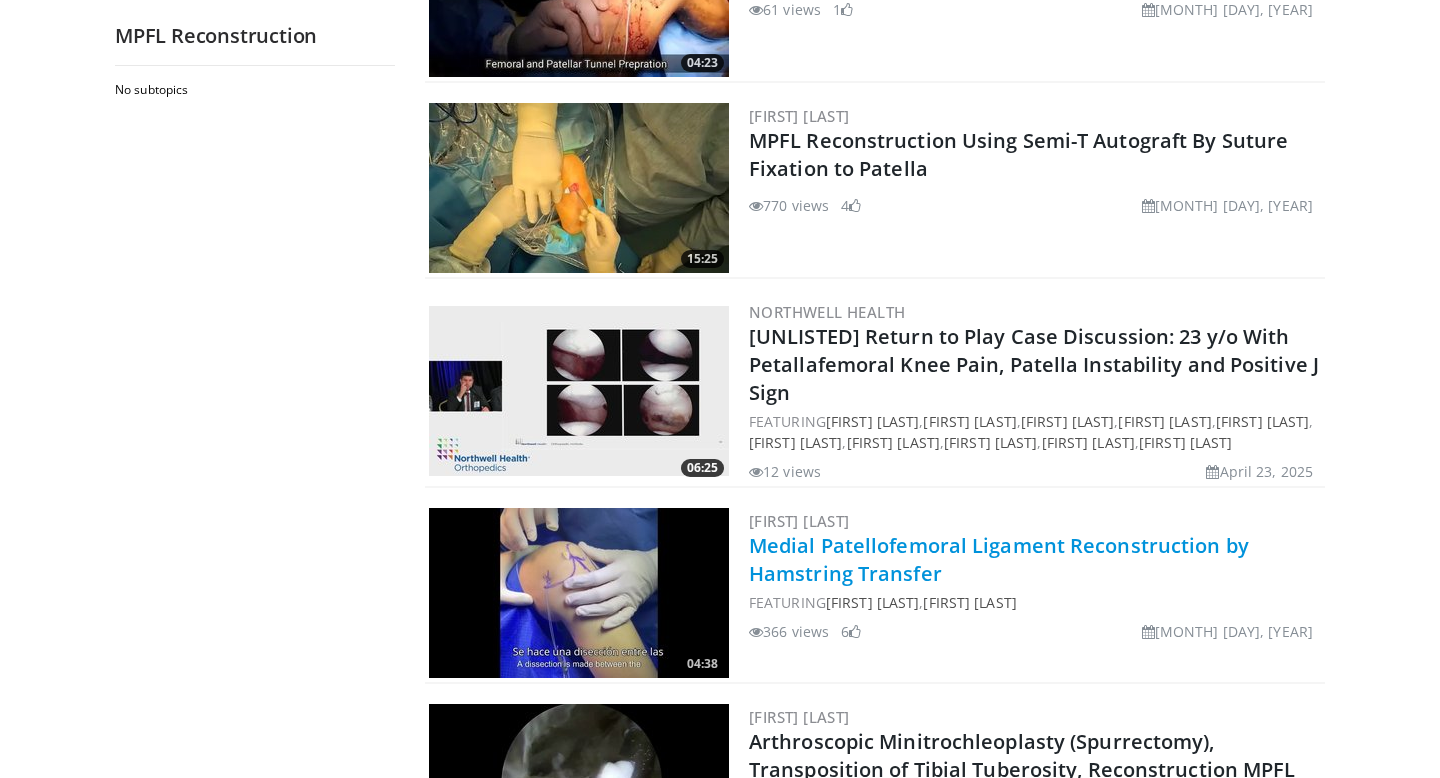 click on "Medial Patellofemoral Ligament Reconstruction by Hamstring Transfer" at bounding box center (999, 559) 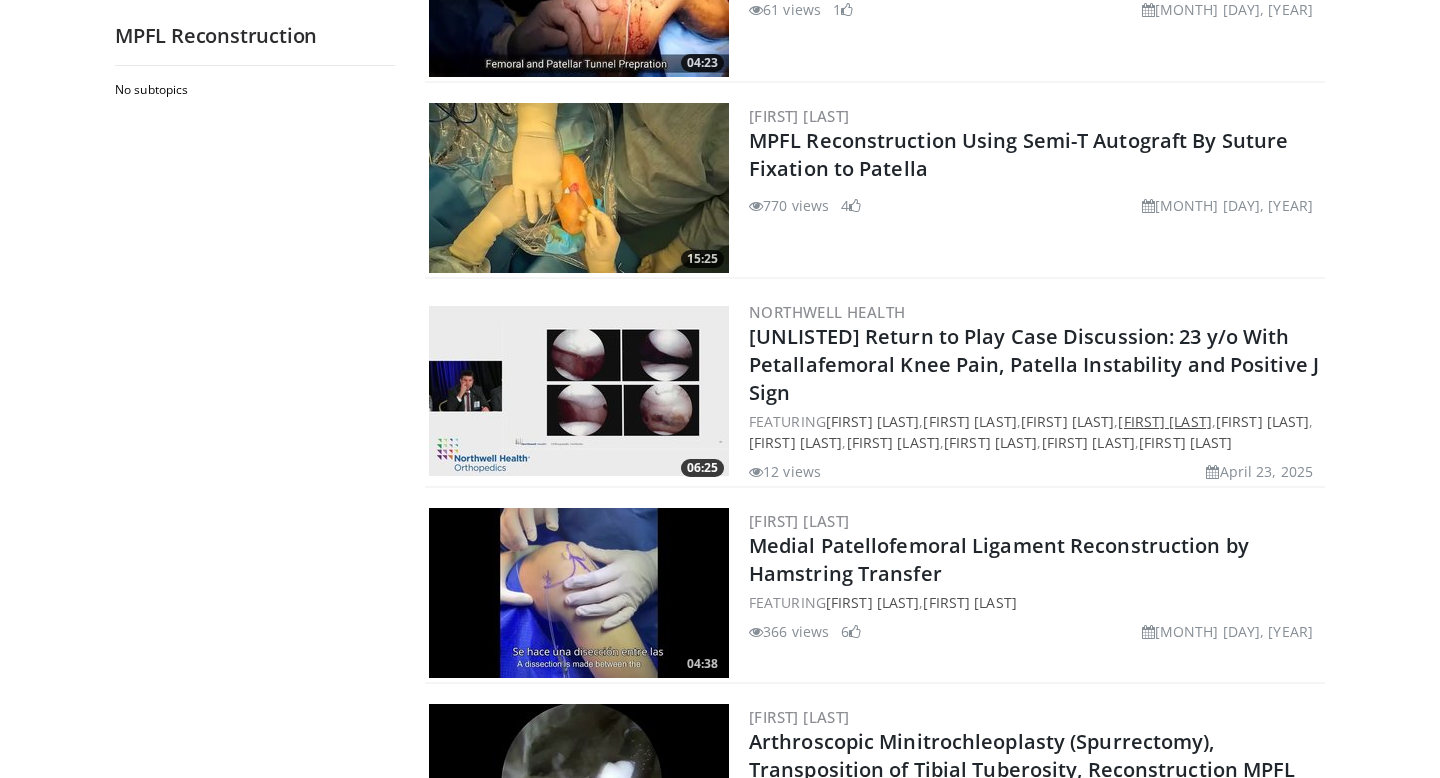 scroll, scrollTop: 0, scrollLeft: 0, axis: both 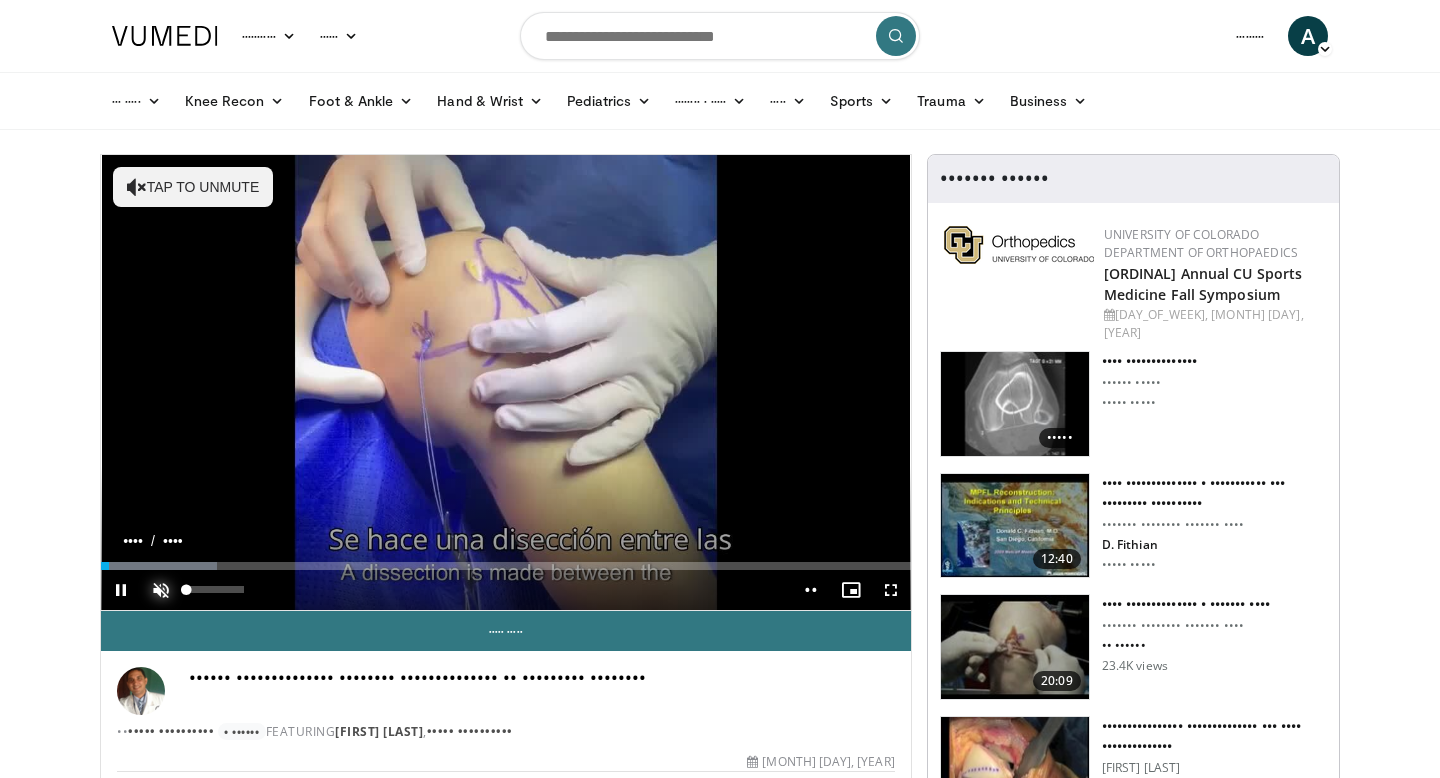 click at bounding box center [161, 590] 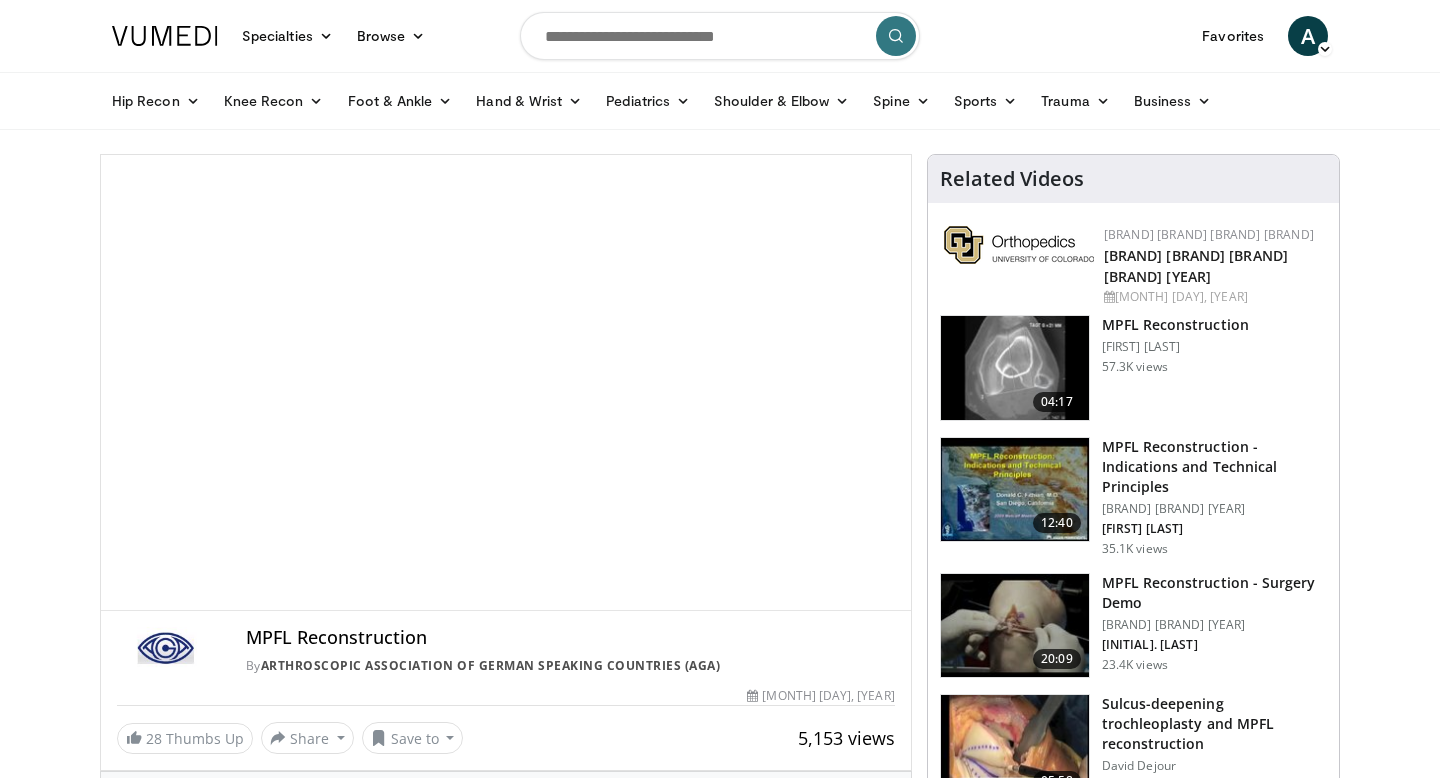 scroll, scrollTop: 0, scrollLeft: 0, axis: both 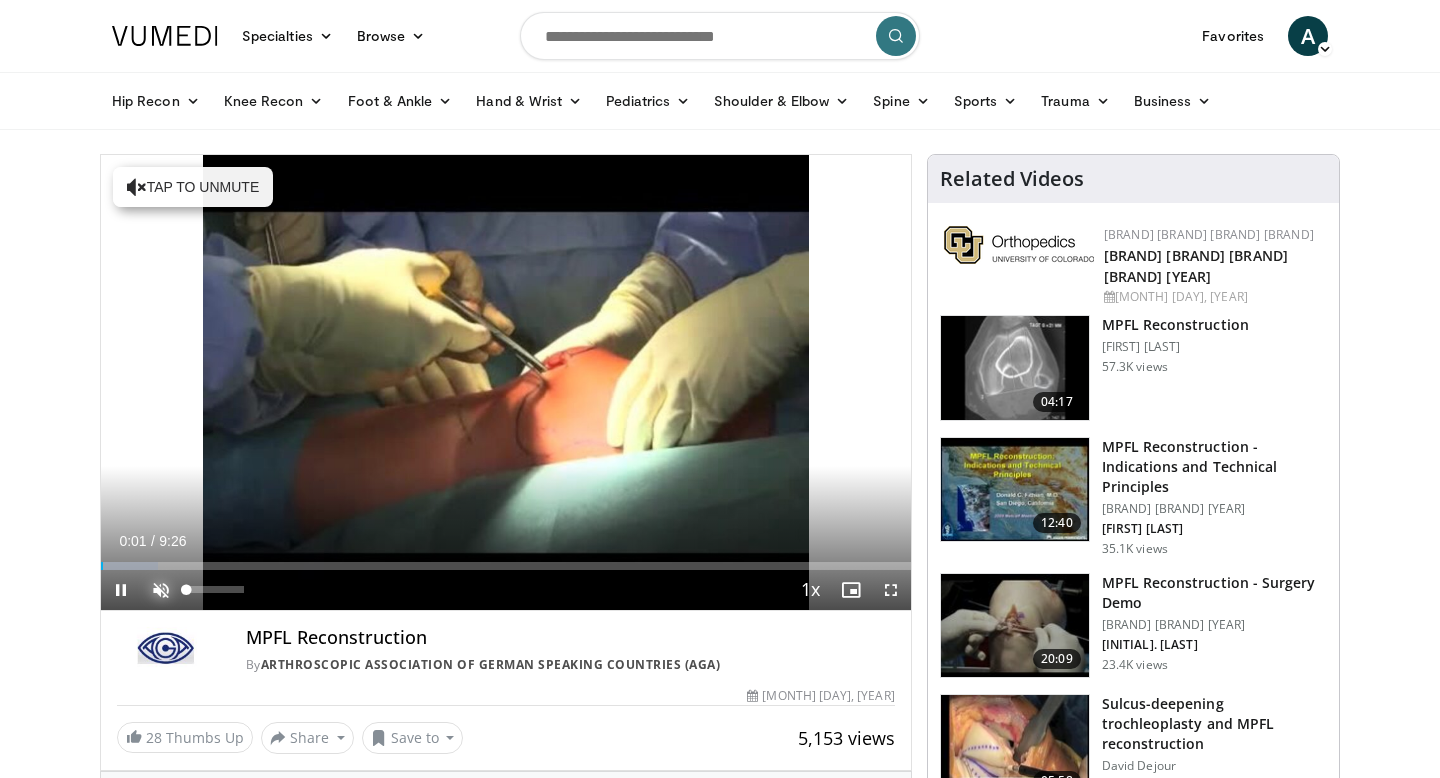 click at bounding box center [161, 590] 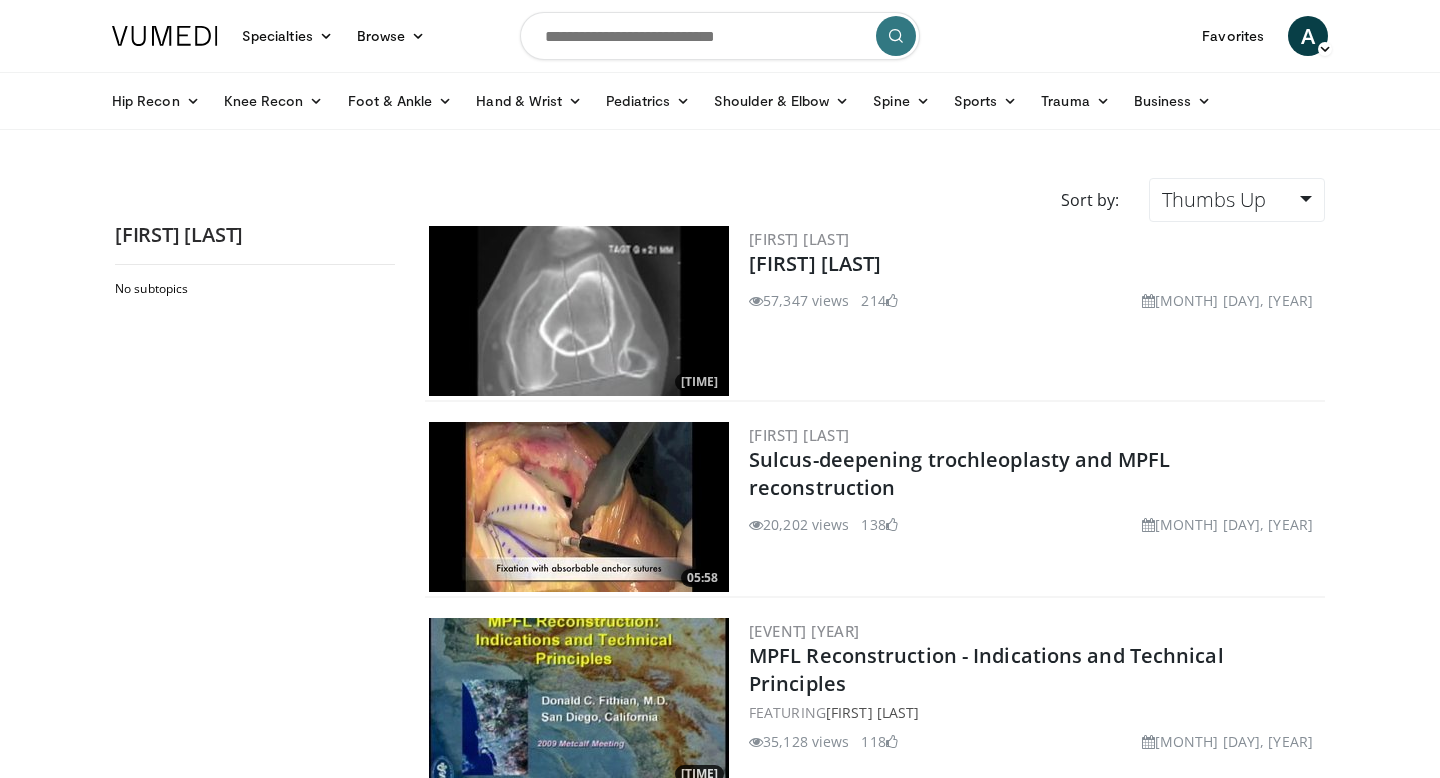 scroll, scrollTop: 0, scrollLeft: 0, axis: both 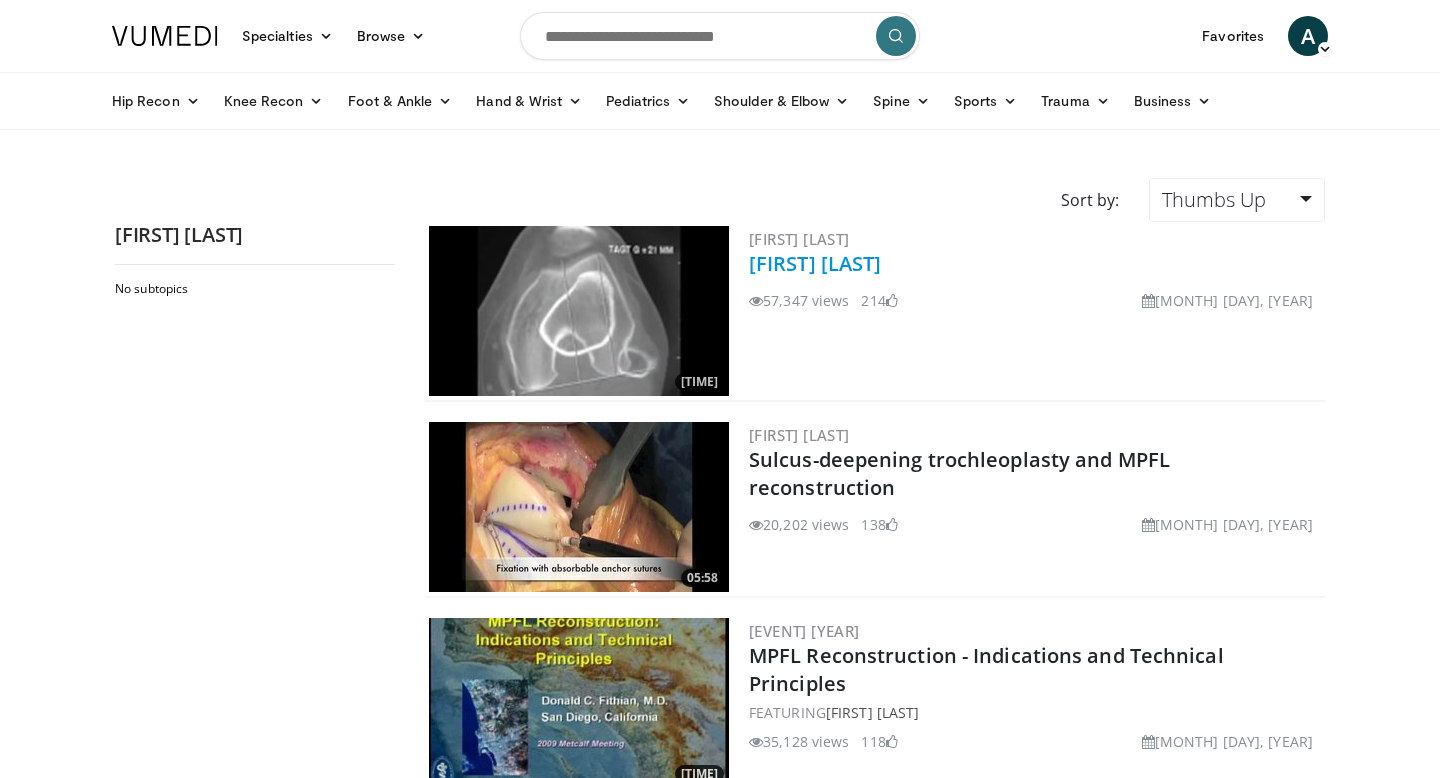 click on "[FIRST] [LAST]" at bounding box center [815, 263] 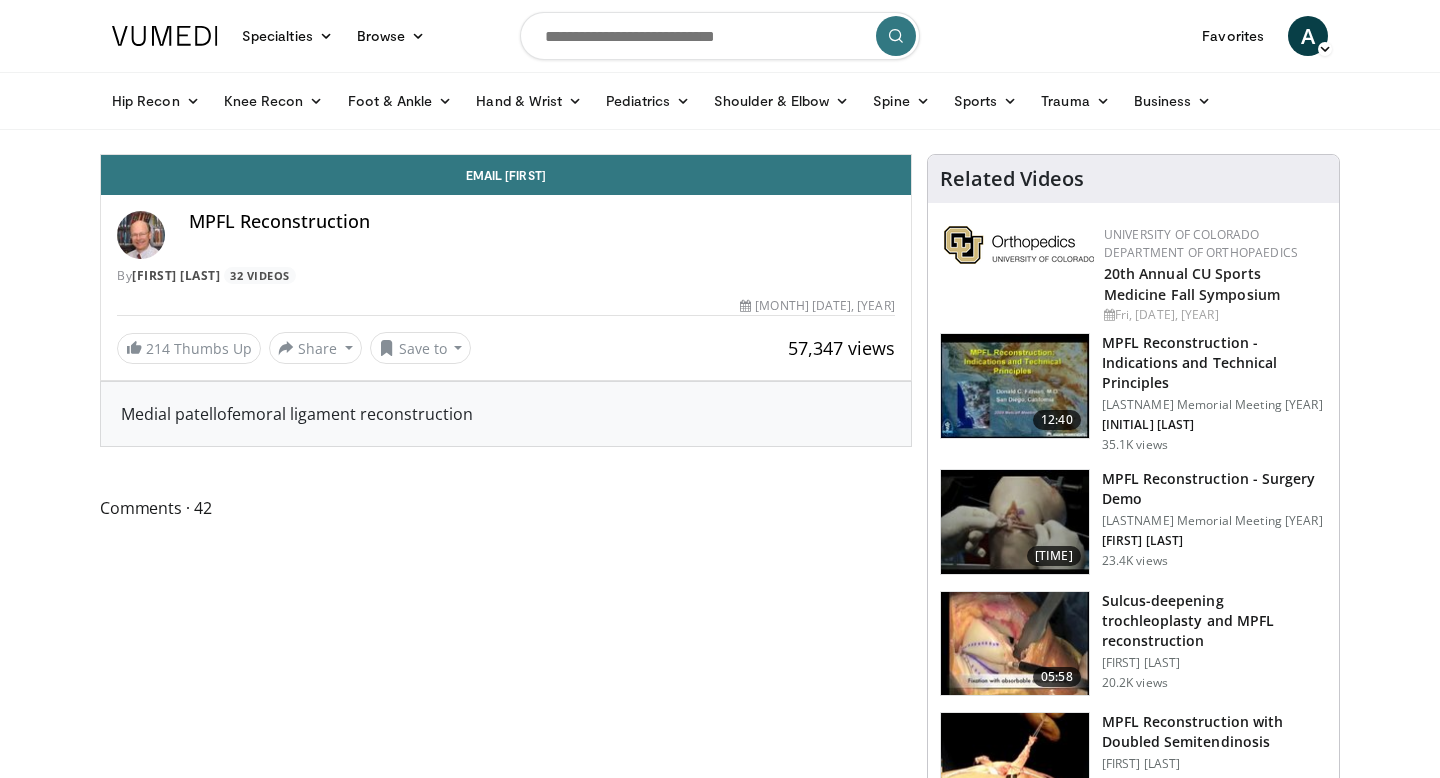 scroll, scrollTop: 0, scrollLeft: 0, axis: both 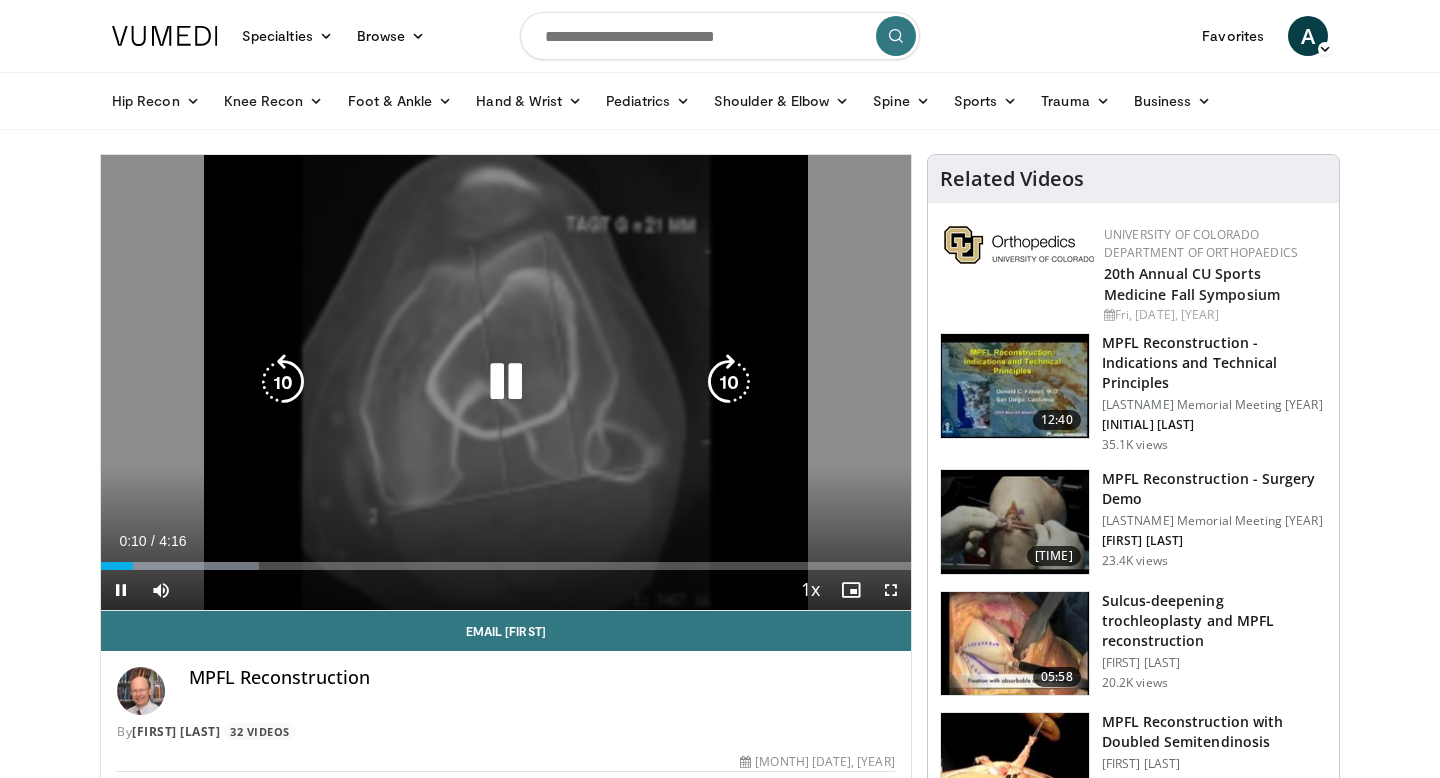 click at bounding box center [506, 382] 